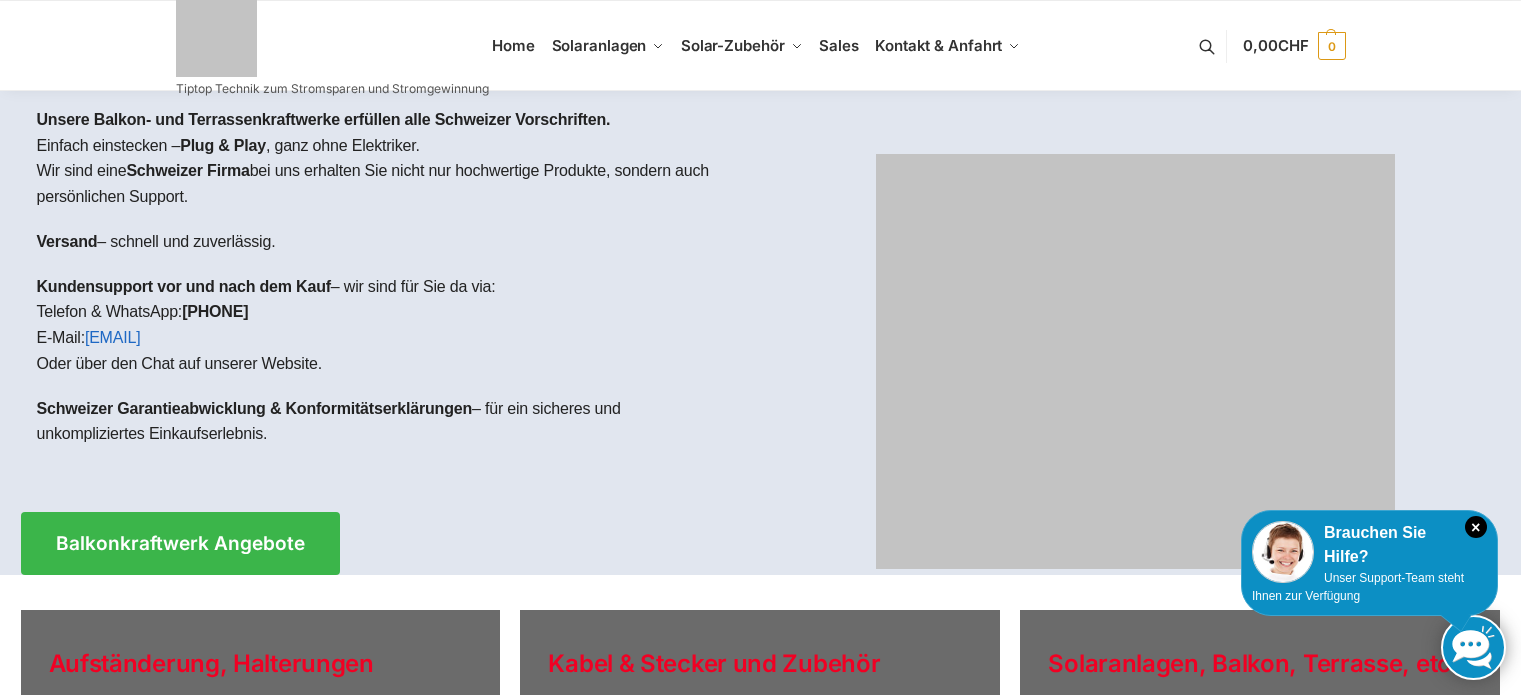 scroll, scrollTop: 0, scrollLeft: 0, axis: both 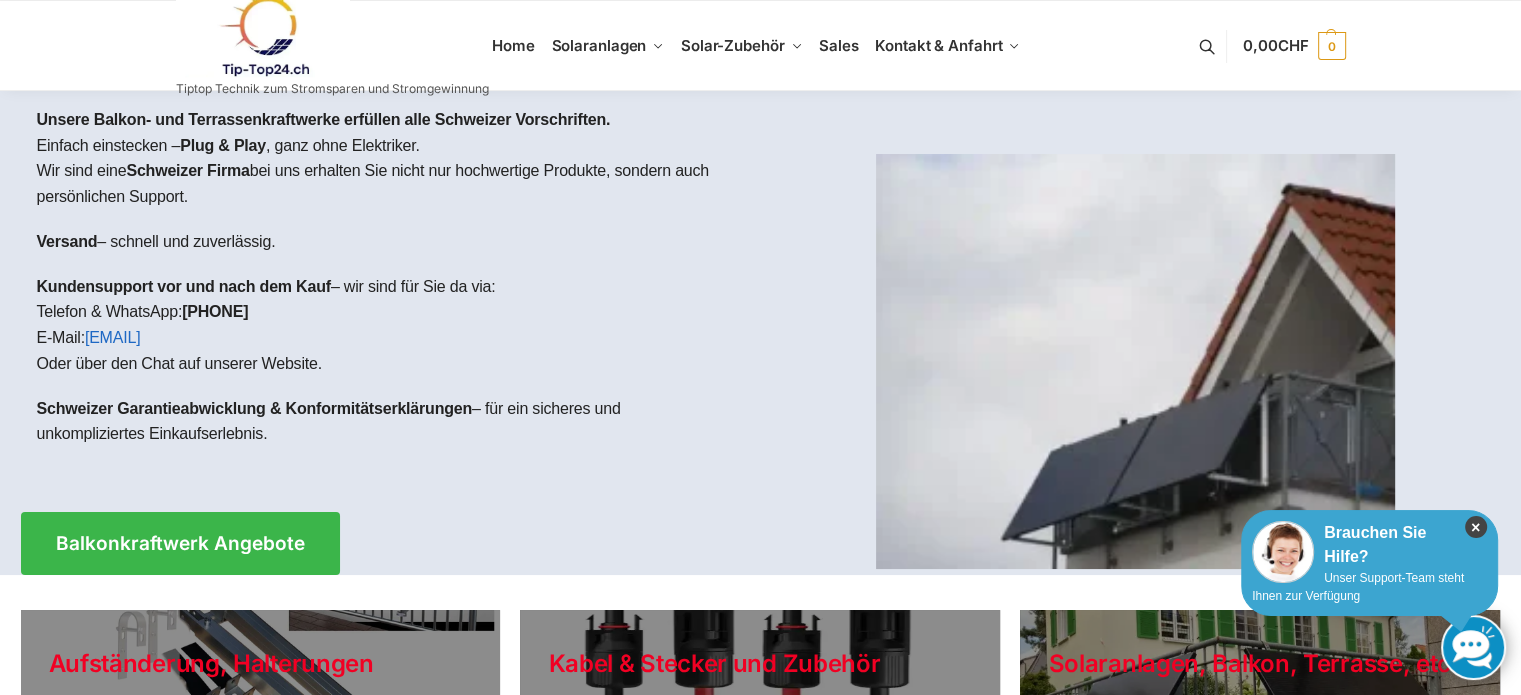 click on "×" at bounding box center [1476, 527] 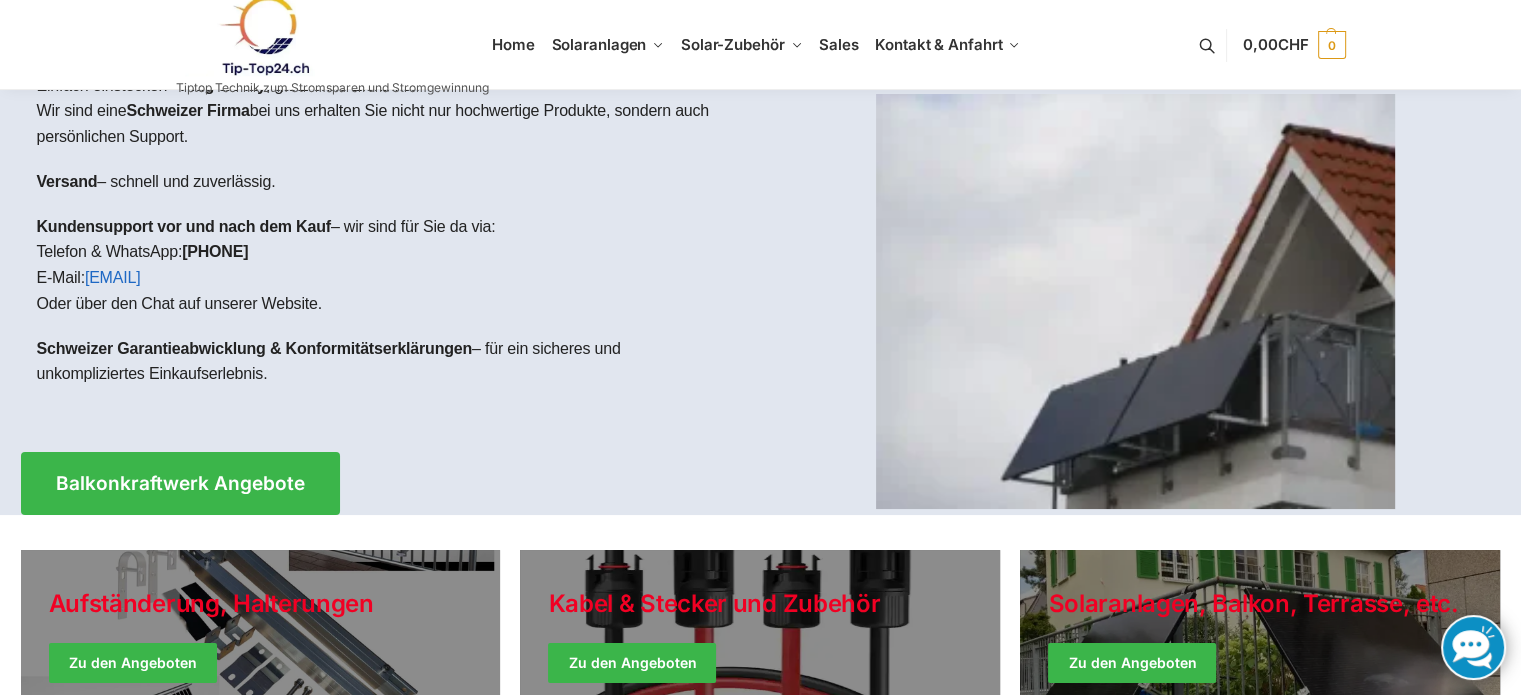 scroll, scrollTop: 0, scrollLeft: 0, axis: both 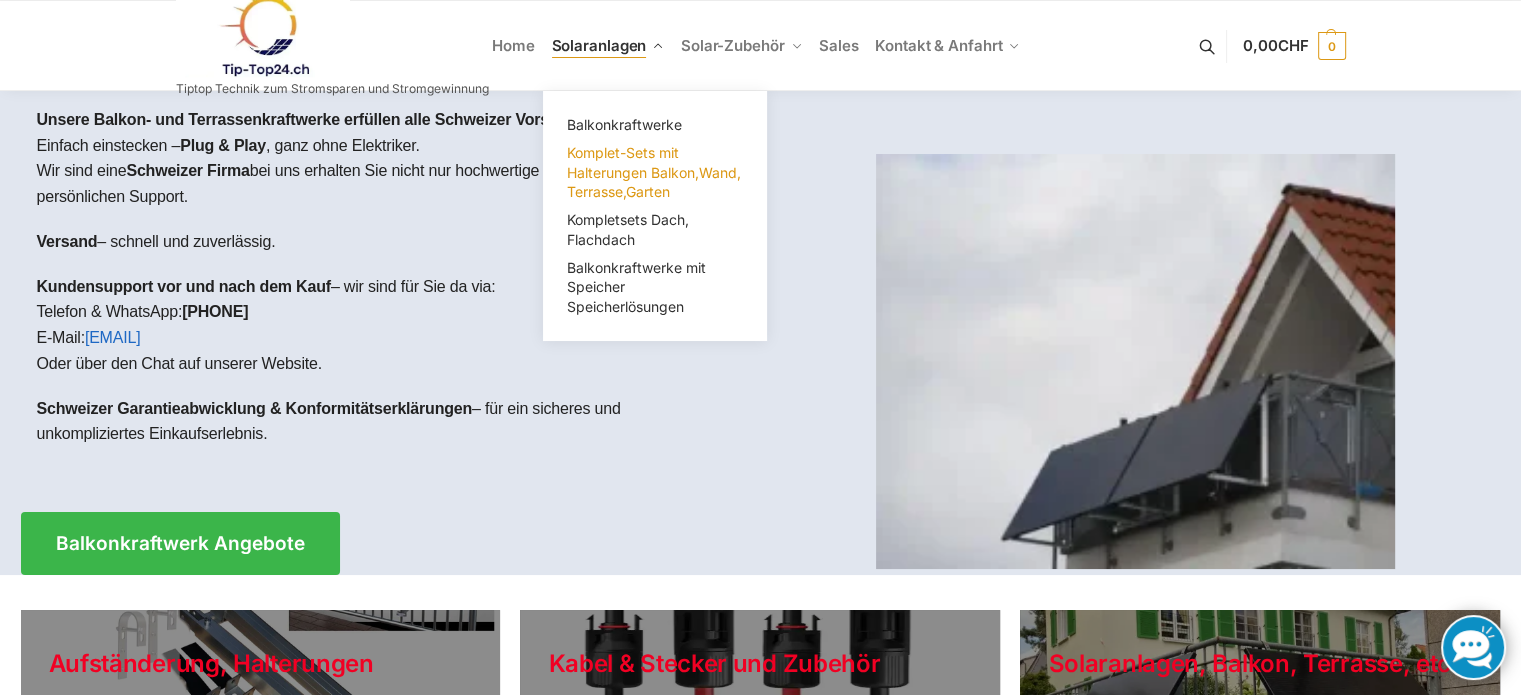 click on "Komplet-Sets mit Halterungen Balkon,Wand, Terrasse,Garten" at bounding box center [653, 172] 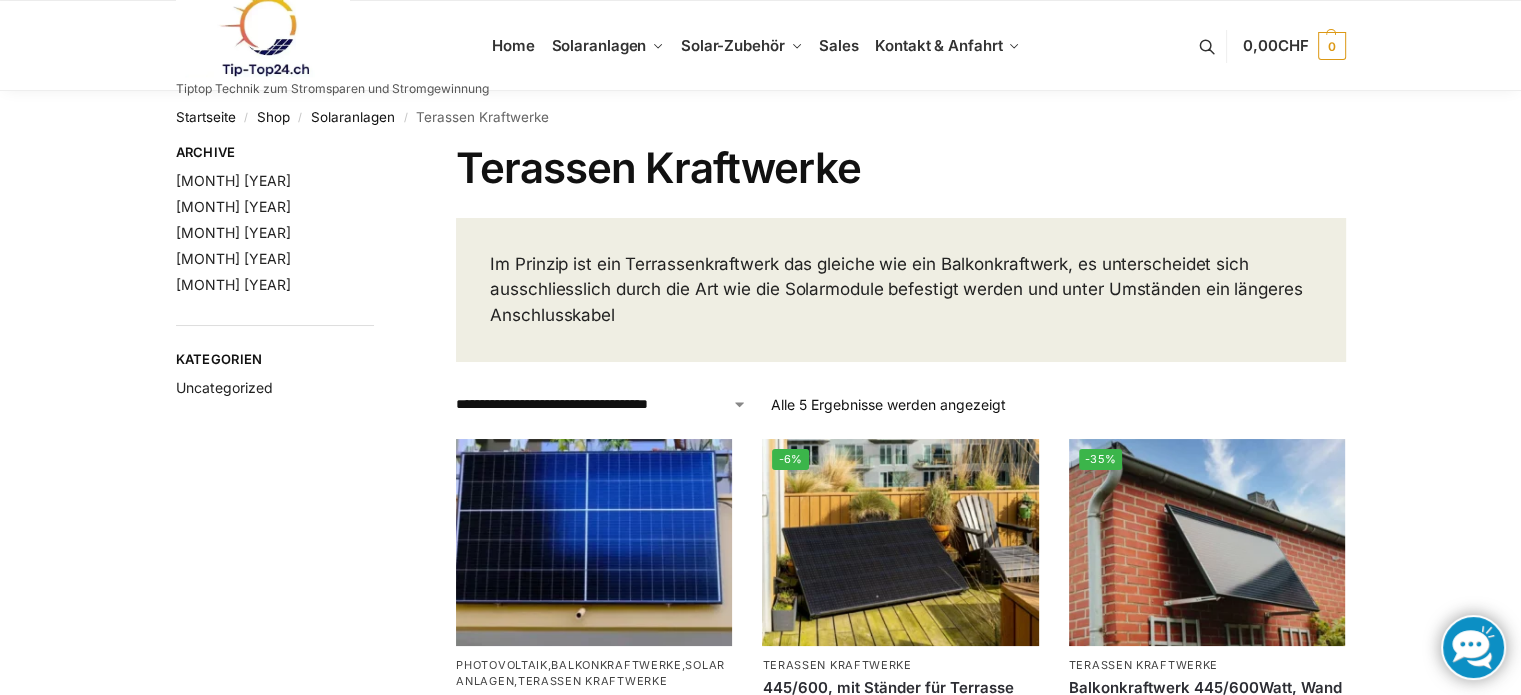 scroll, scrollTop: 187, scrollLeft: 0, axis: vertical 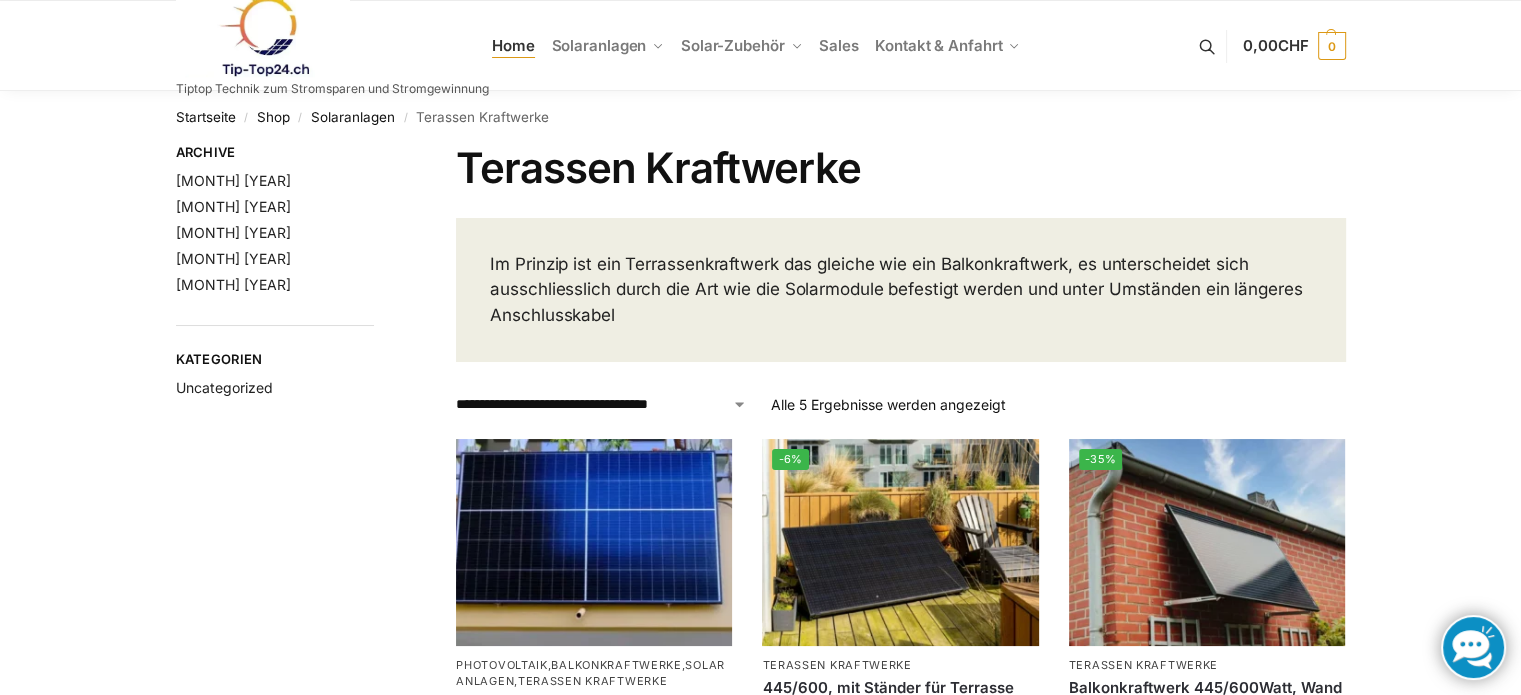 click on "Home" at bounding box center (513, 45) 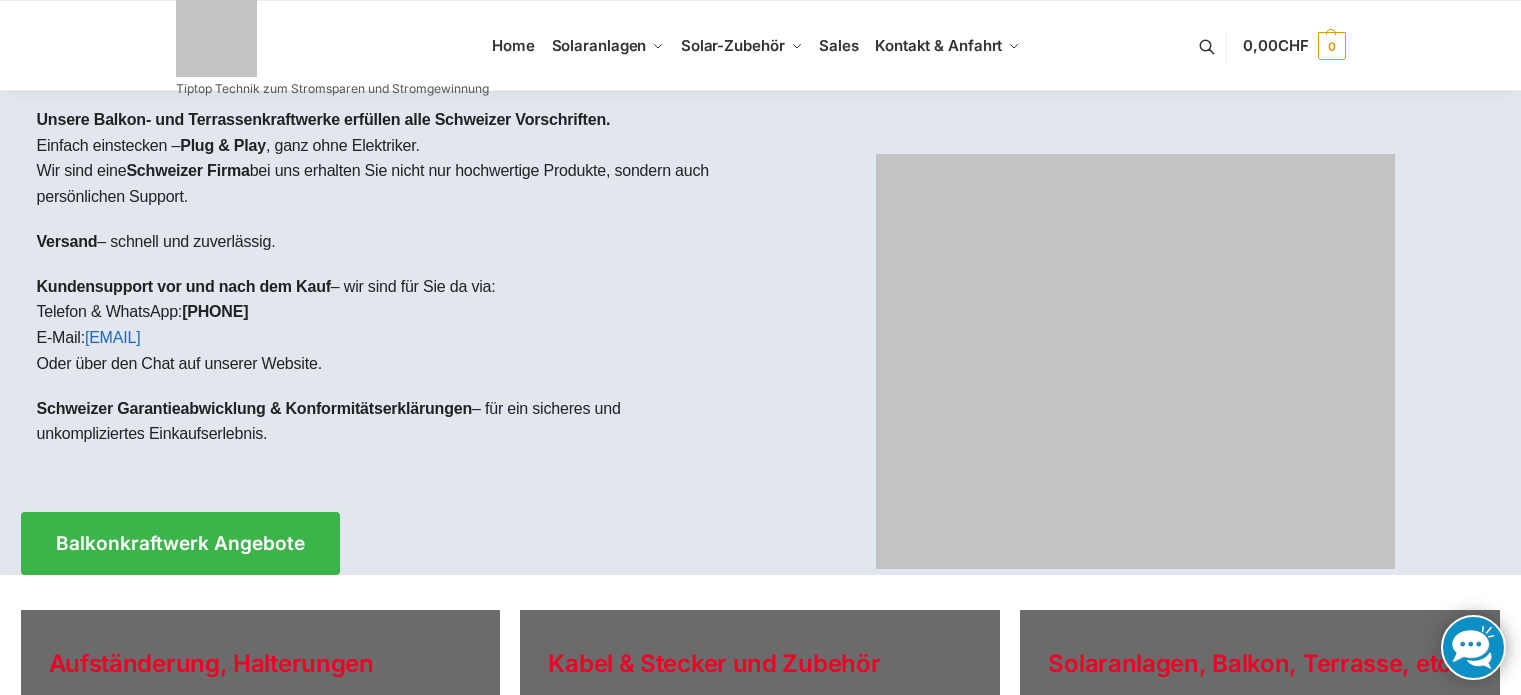scroll, scrollTop: 0, scrollLeft: 0, axis: both 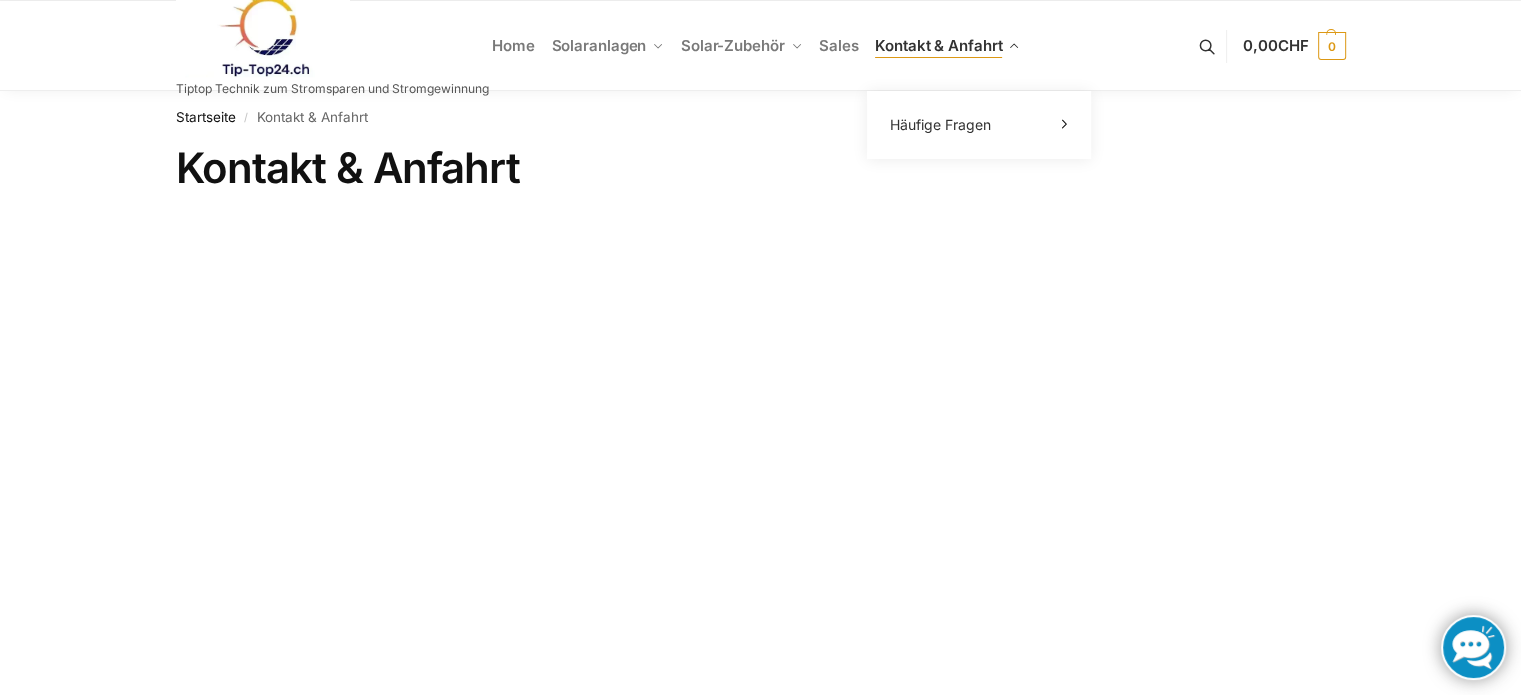 click on "Kontakt & Anfahrt" at bounding box center (938, 45) 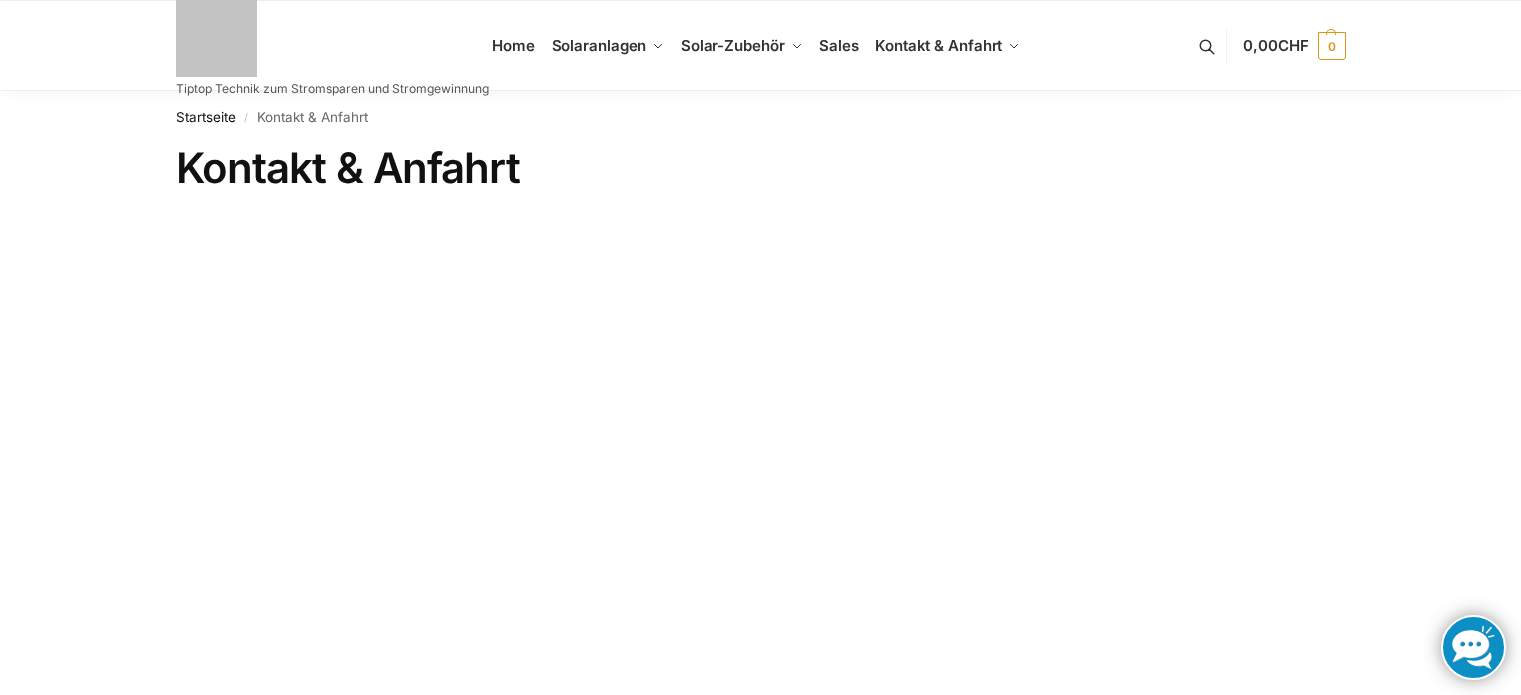 scroll, scrollTop: 0, scrollLeft: 0, axis: both 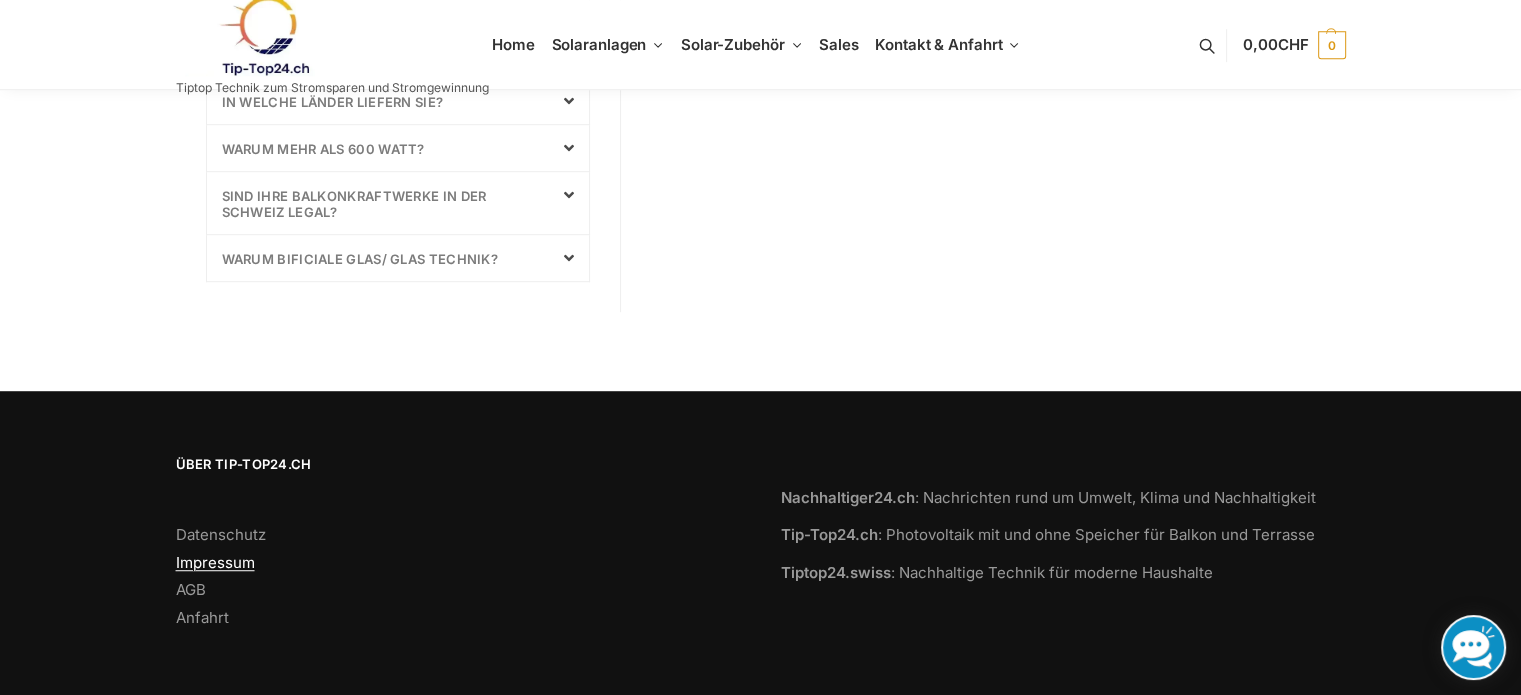click on "Impressum" at bounding box center (215, 562) 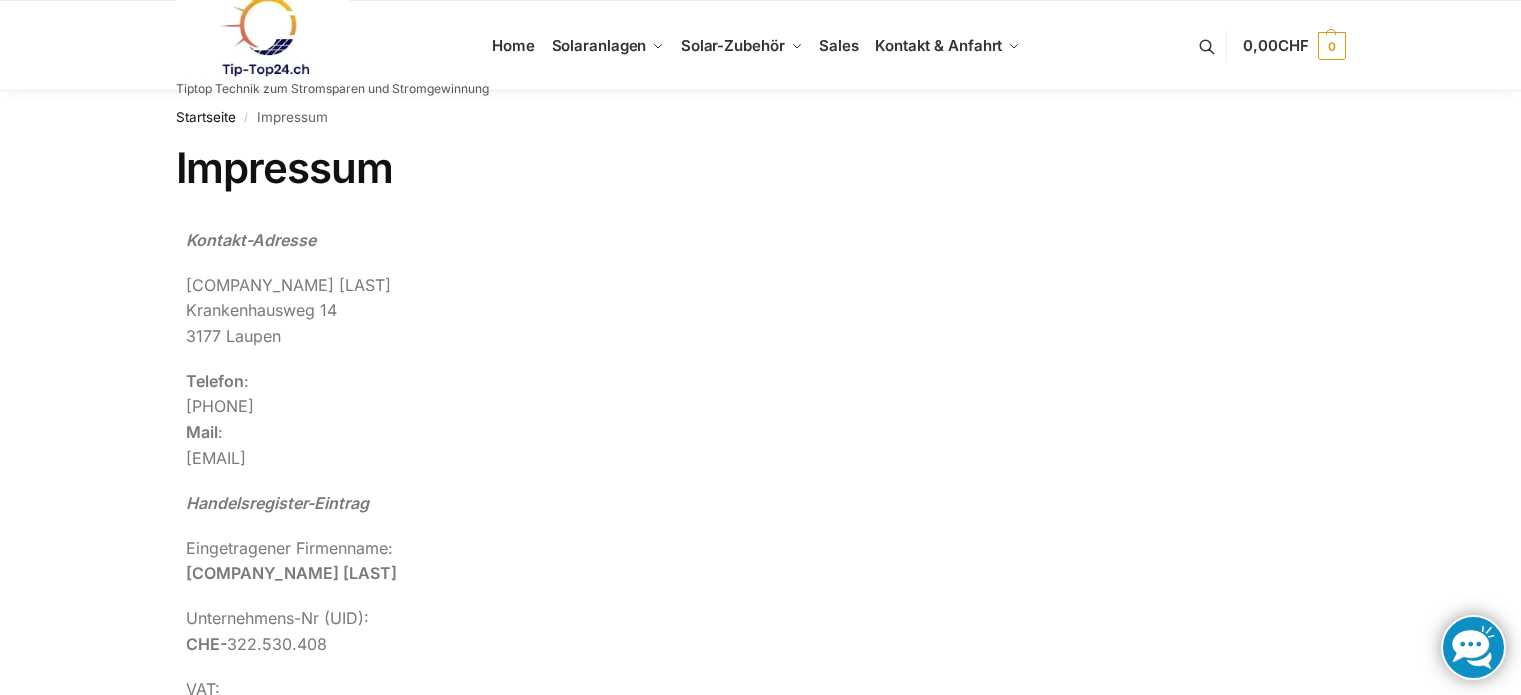 scroll, scrollTop: 0, scrollLeft: 0, axis: both 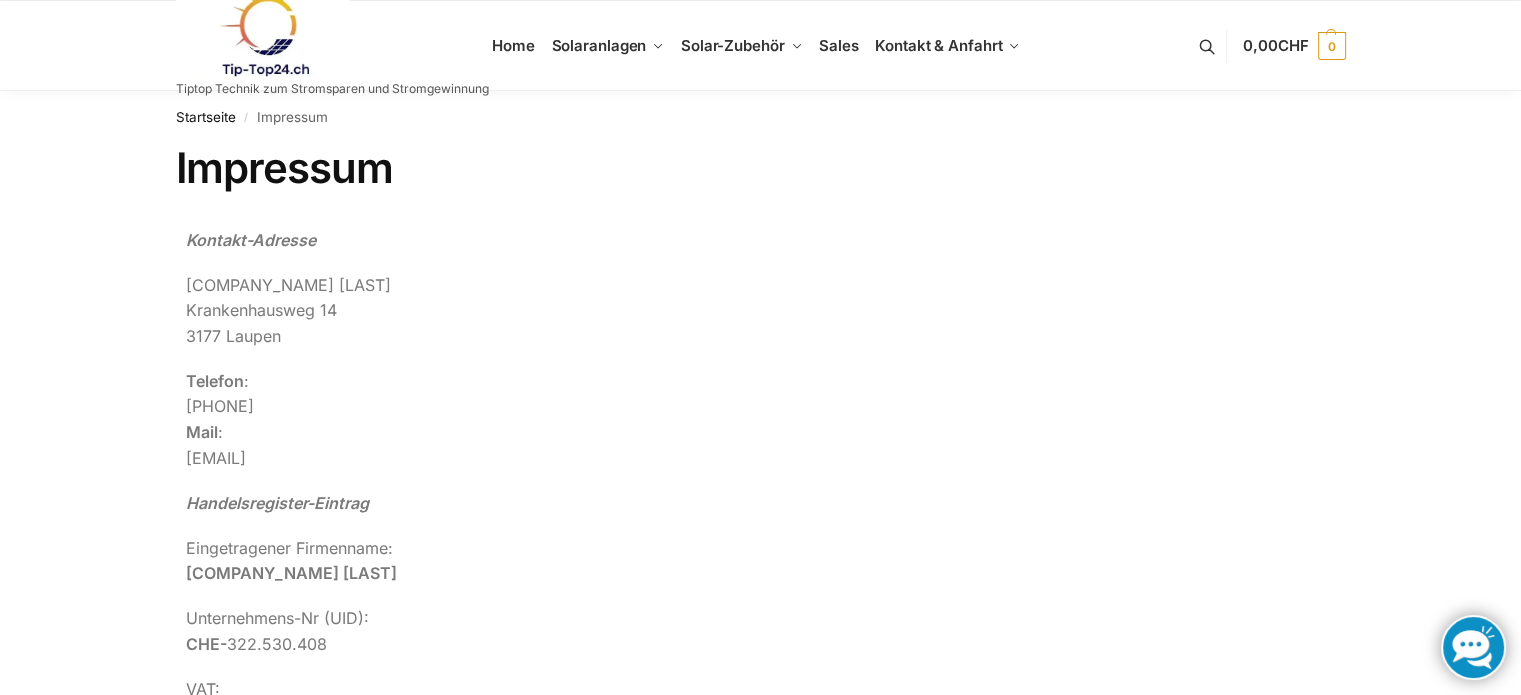 drag, startPoint x: 301, startPoint y: 351, endPoint x: 291, endPoint y: 382, distance: 32.572994 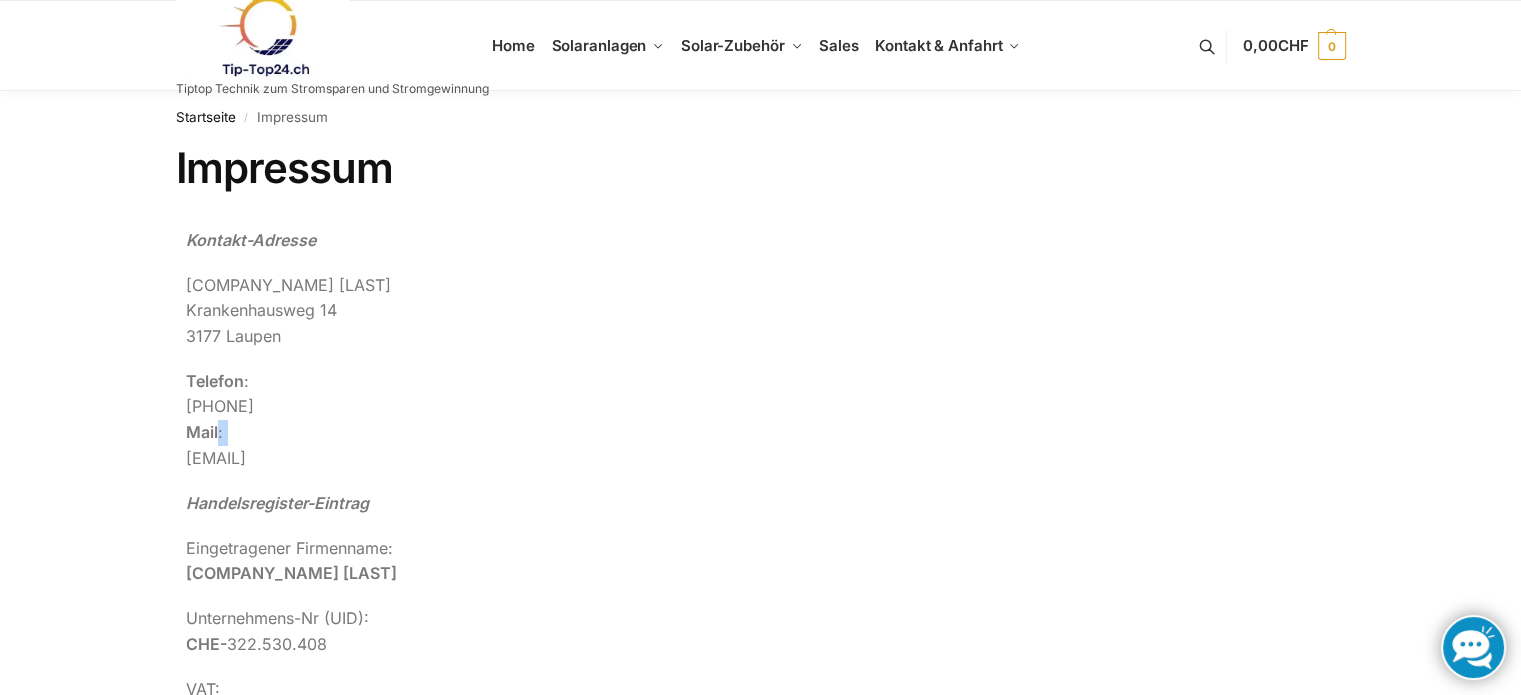 click on "Telefon : [PHONE] Mail : [EMAIL]" at bounding box center (620, 420) 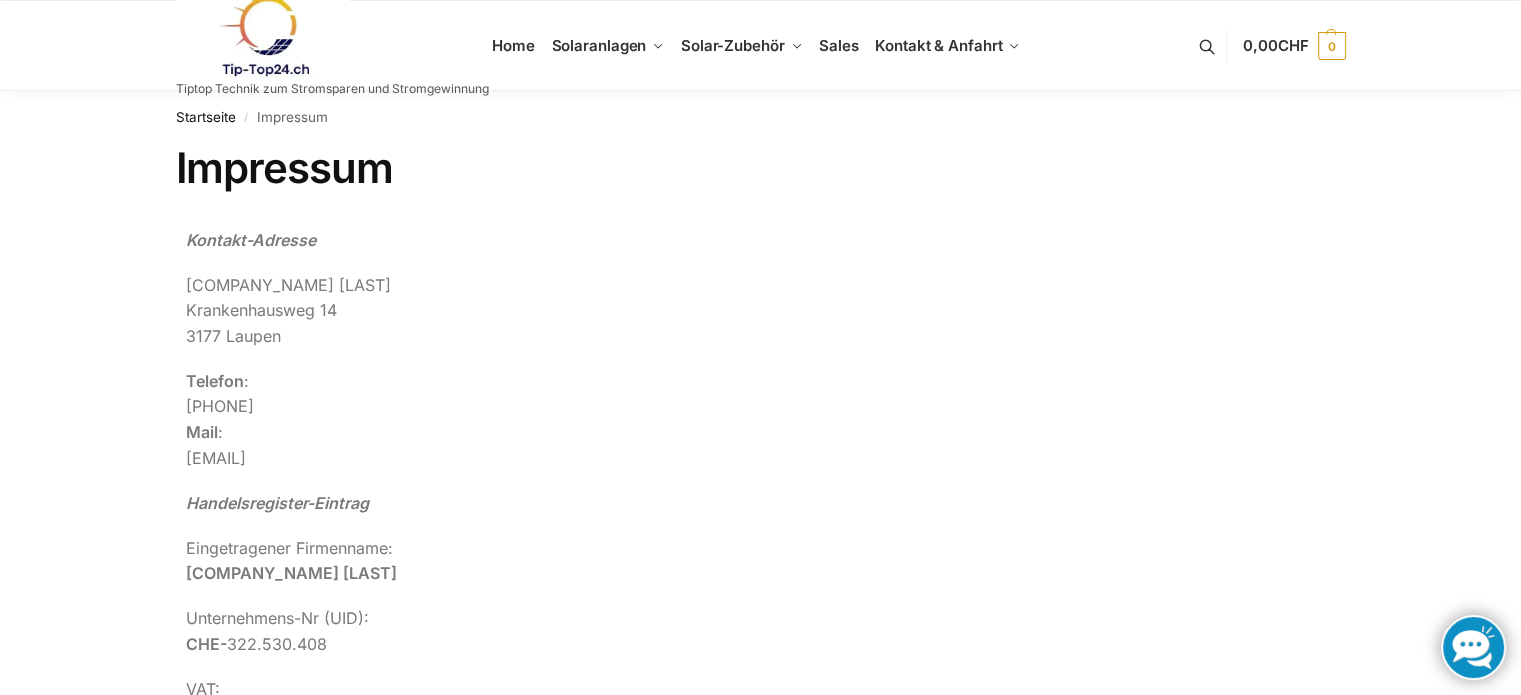 click on "Telefon : [PHONE] Mail : [EMAIL]" at bounding box center (620, 420) 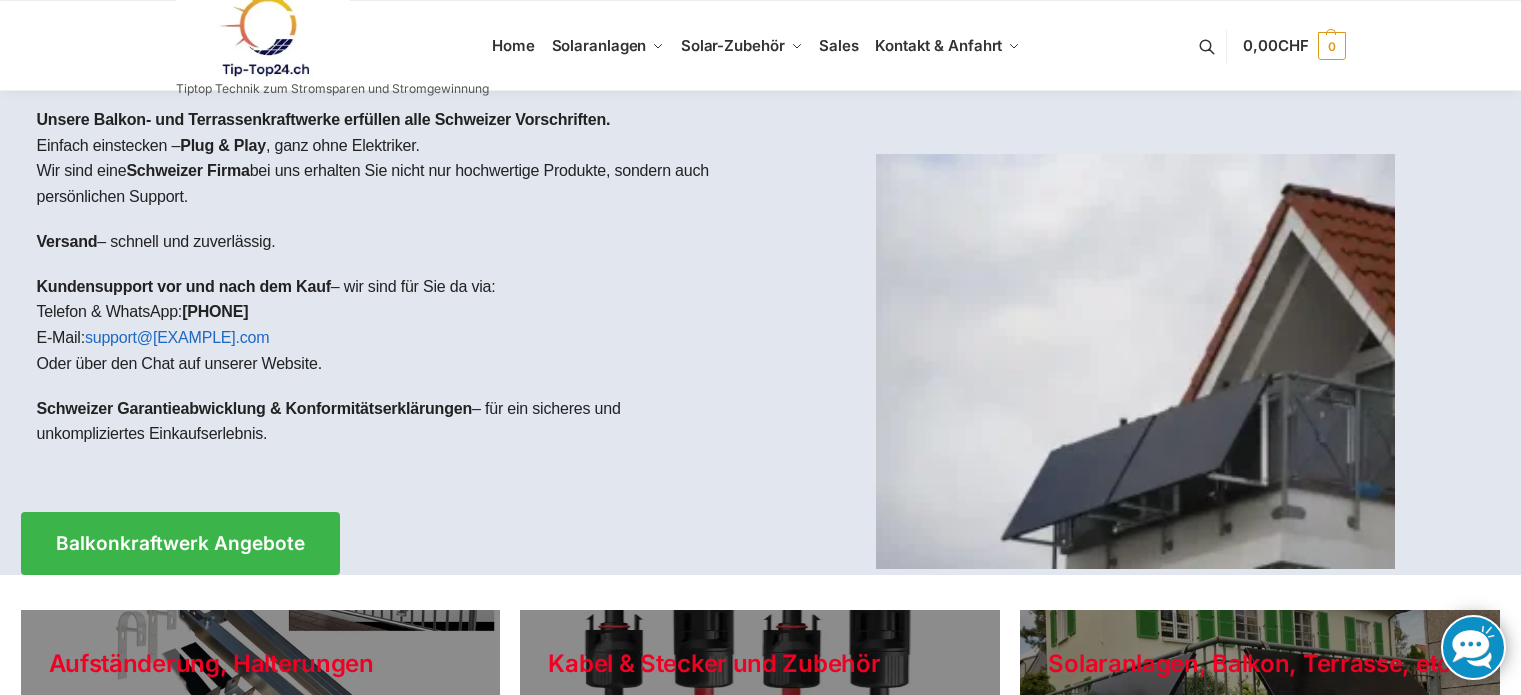 scroll, scrollTop: 0, scrollLeft: 0, axis: both 